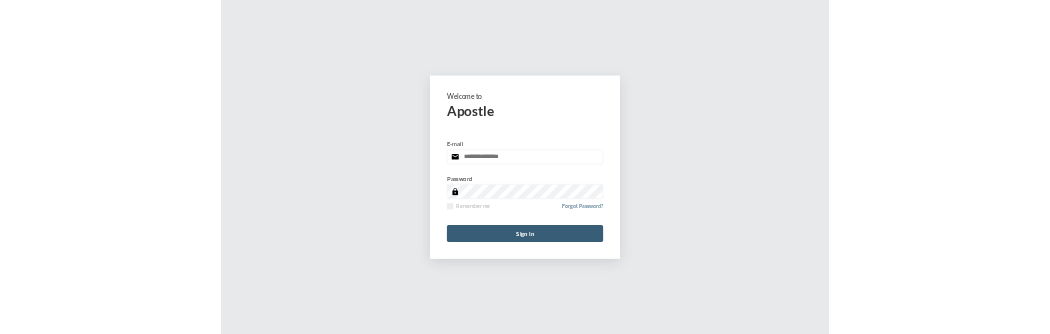 scroll, scrollTop: 0, scrollLeft: 0, axis: both 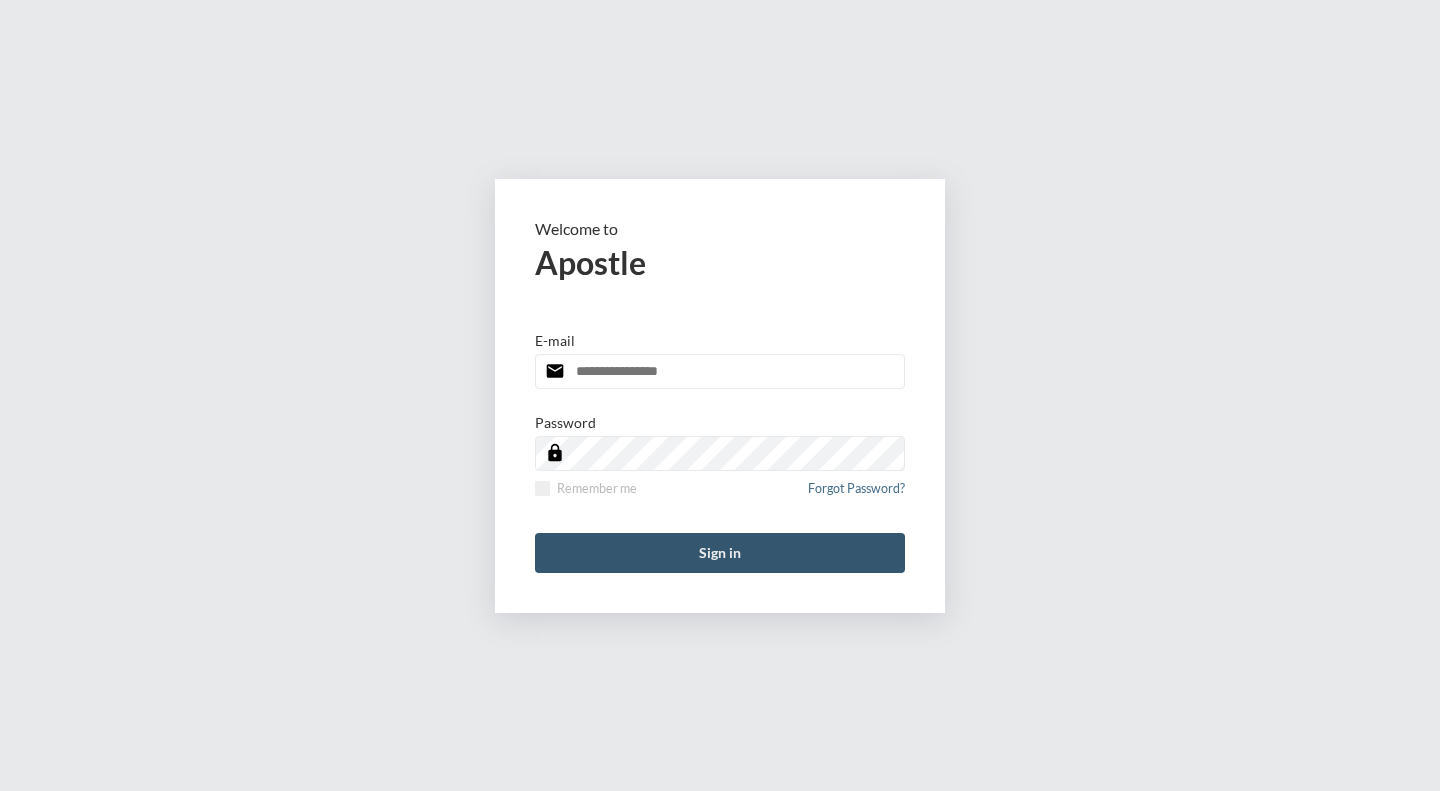 type on "**********" 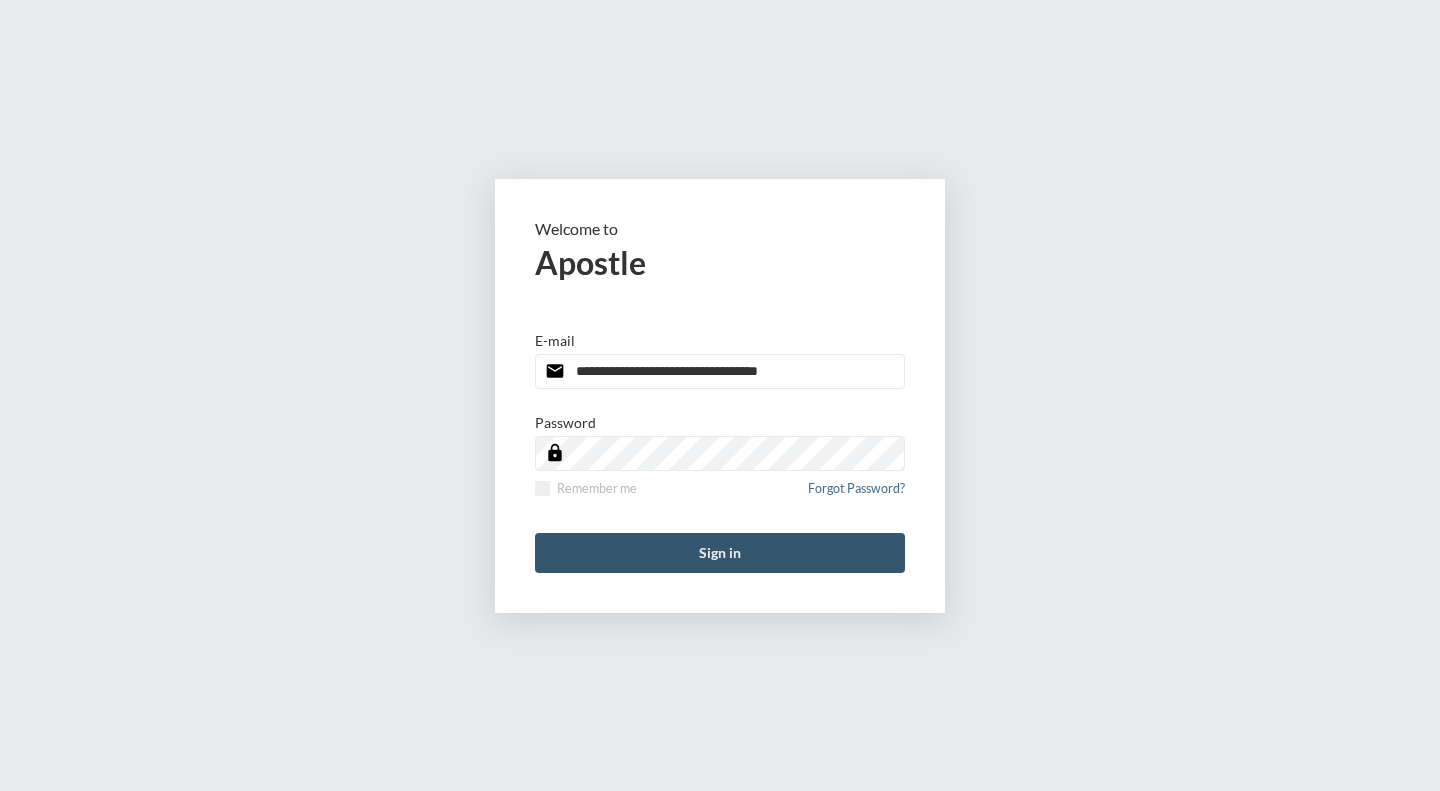 click on "Sign in" at bounding box center (720, 553) 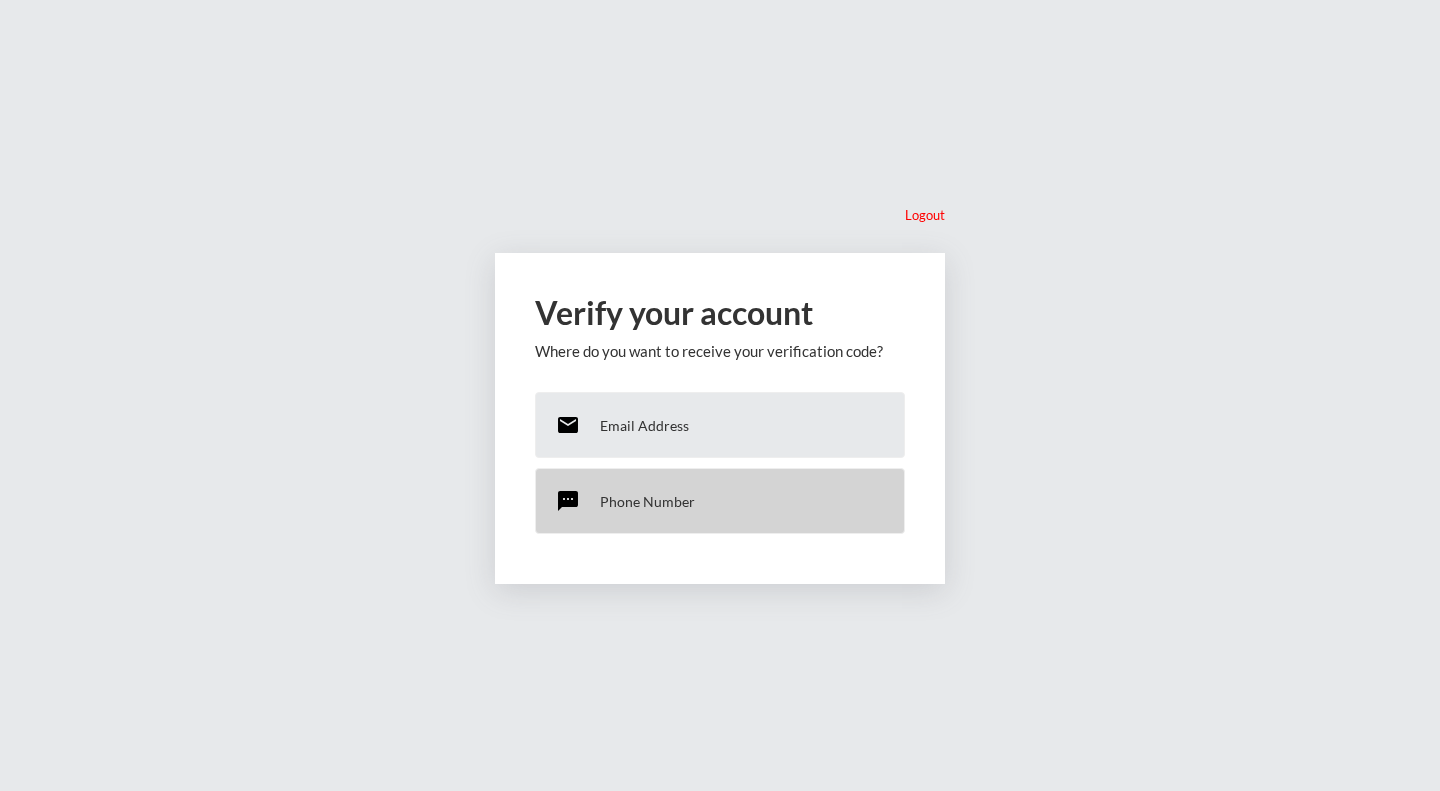 click on "Phone Number" at bounding box center [647, 501] 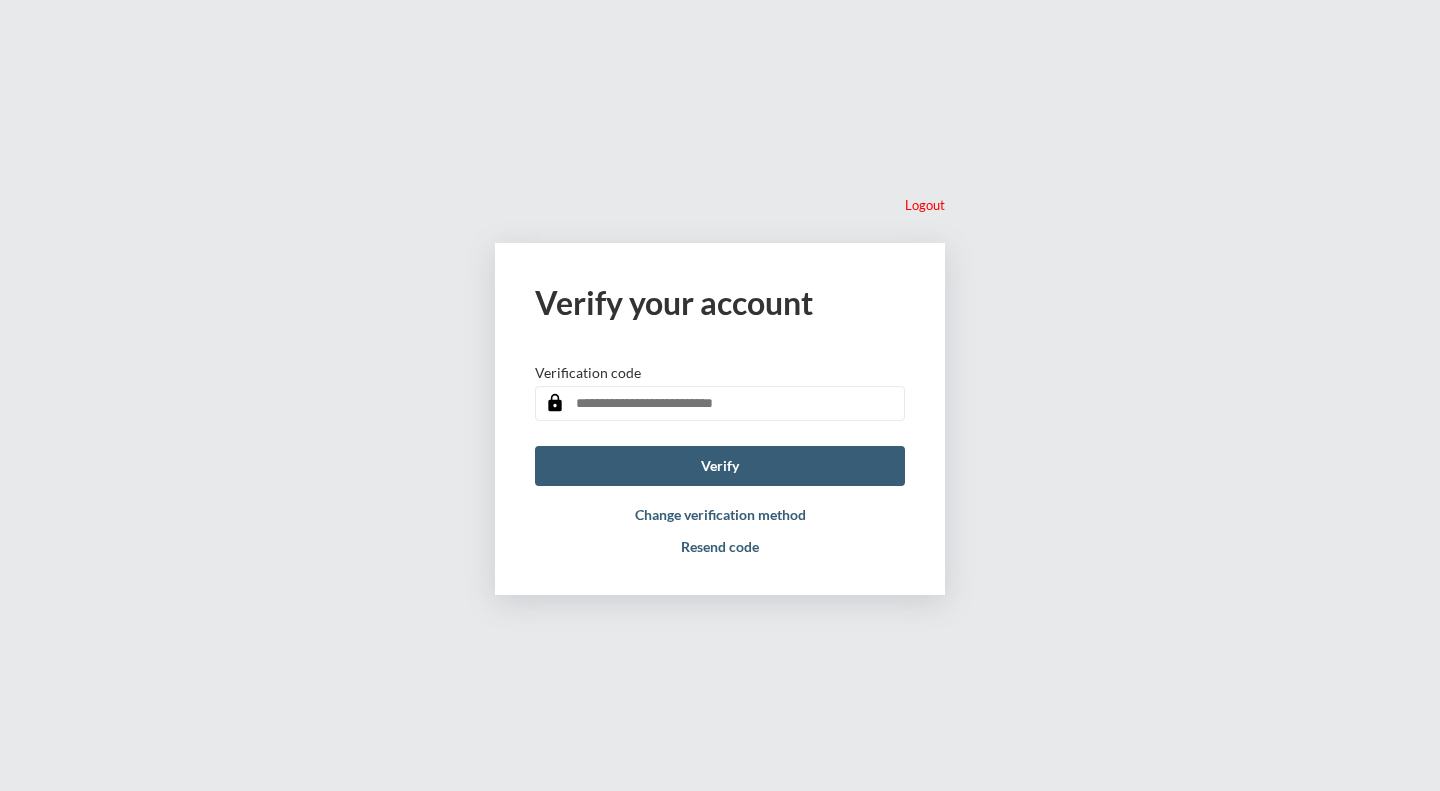 click at bounding box center [720, 403] 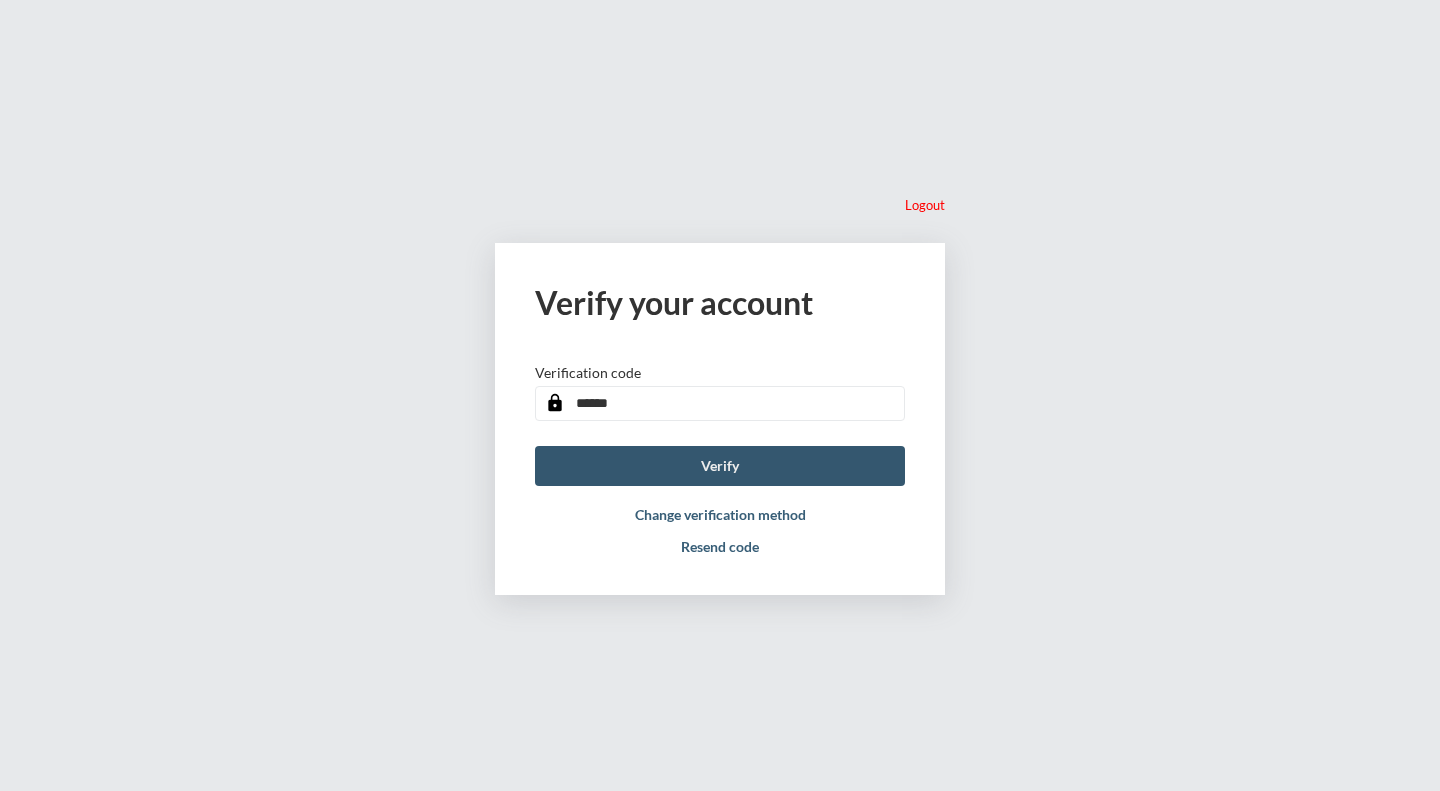 type on "******" 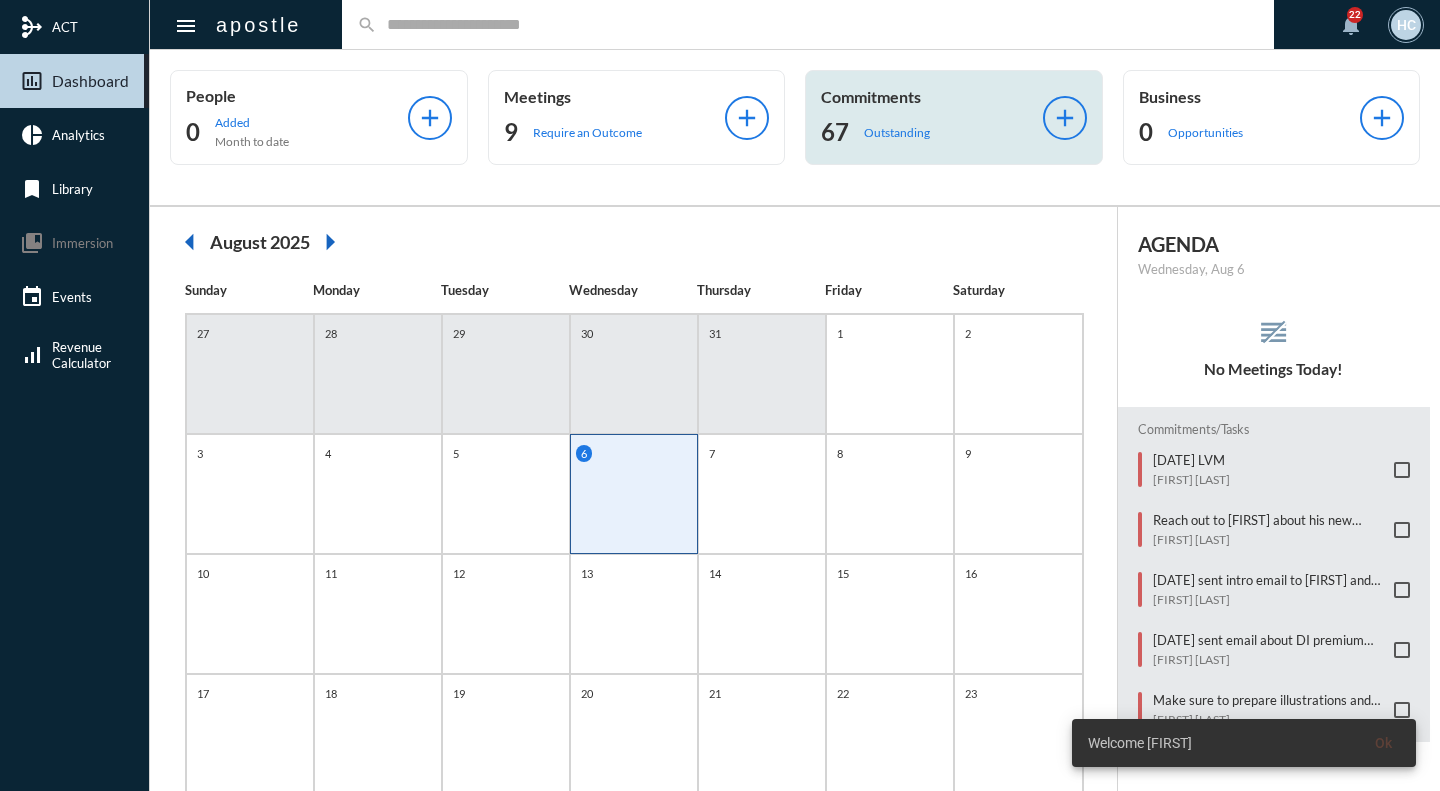click on "67 Outstanding" 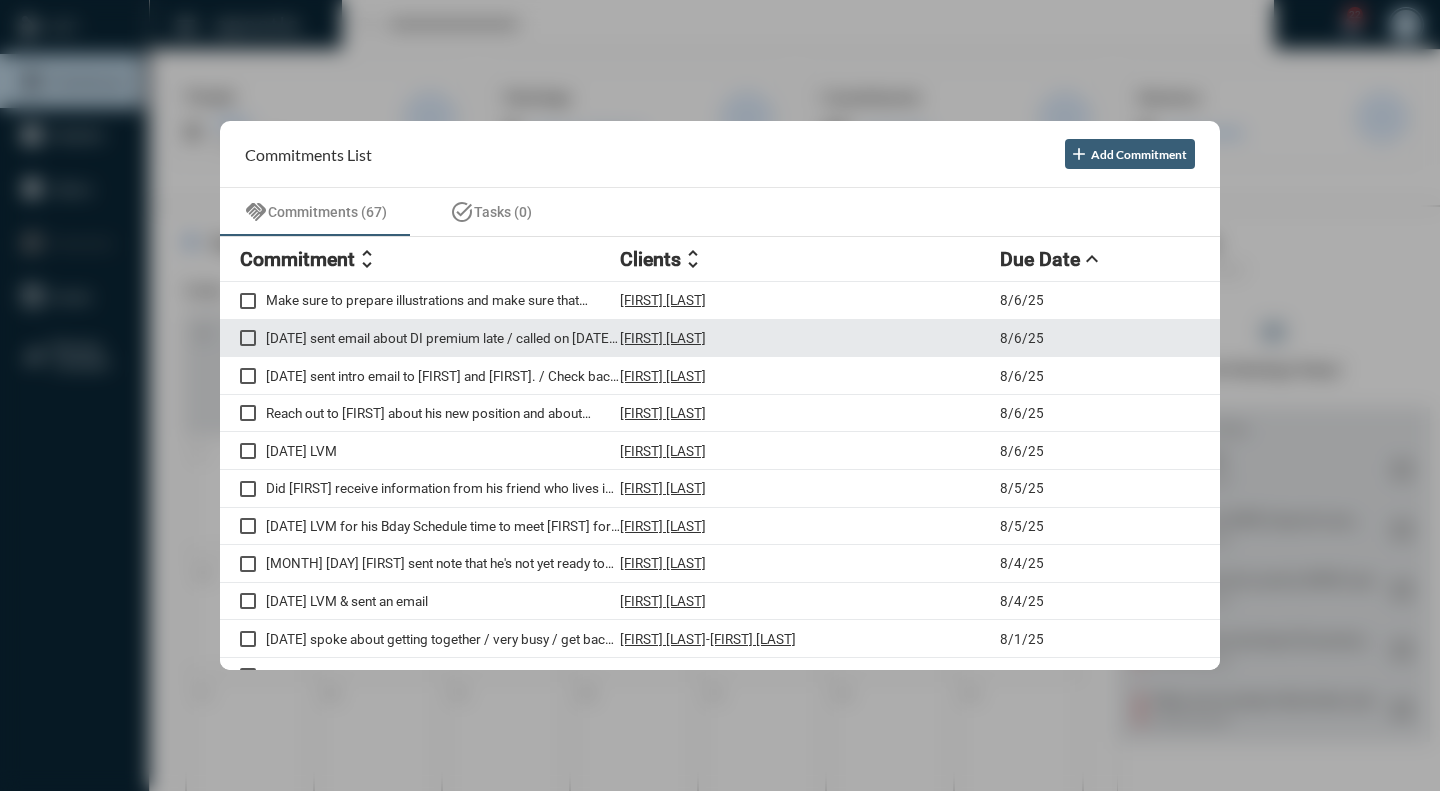 click on "[DATE] sent email about DI premium late / called on [DATE].  Any reply?" at bounding box center (443, 338) 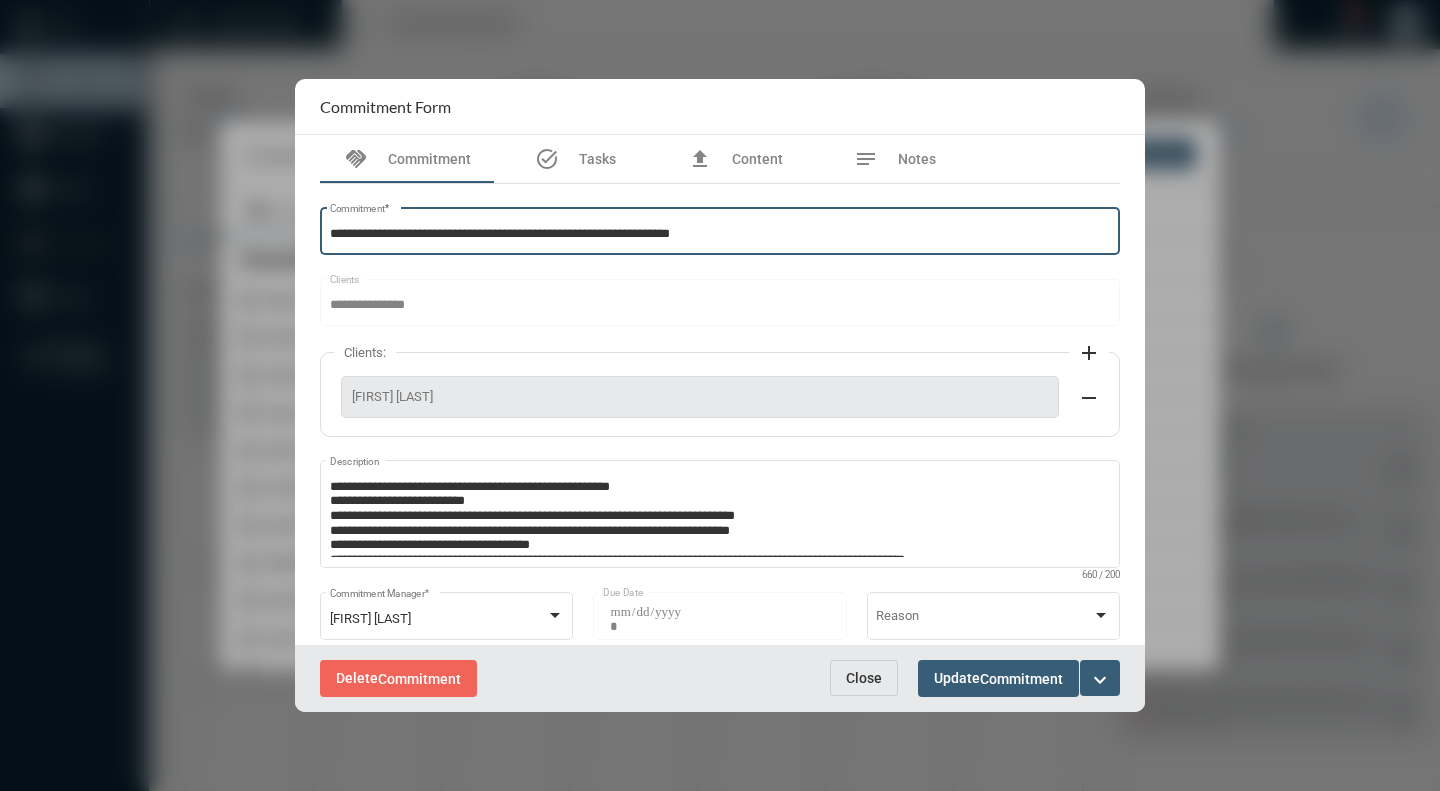 click on "**********" at bounding box center [720, 234] 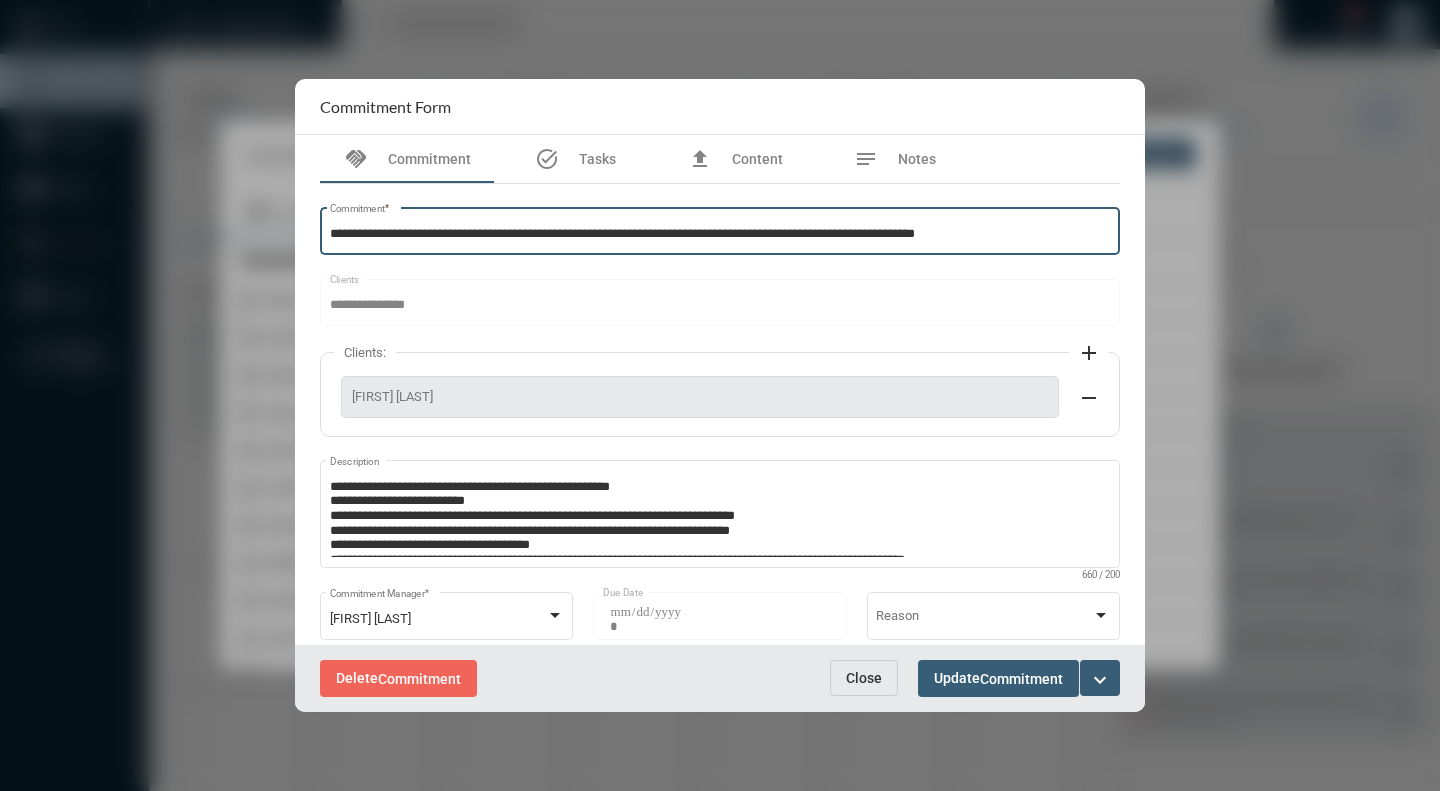 type on "**********" 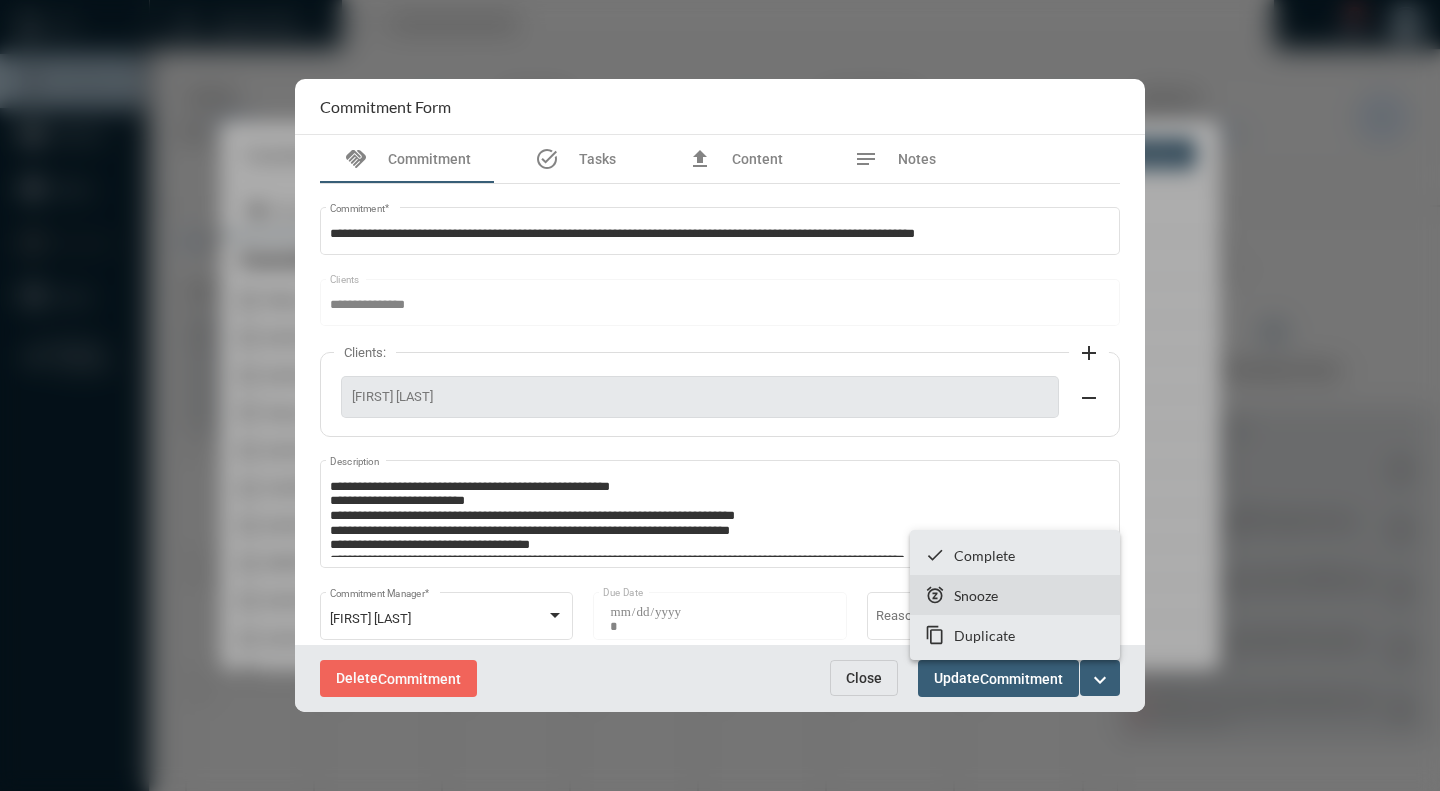 click on "Snooze" at bounding box center (976, 595) 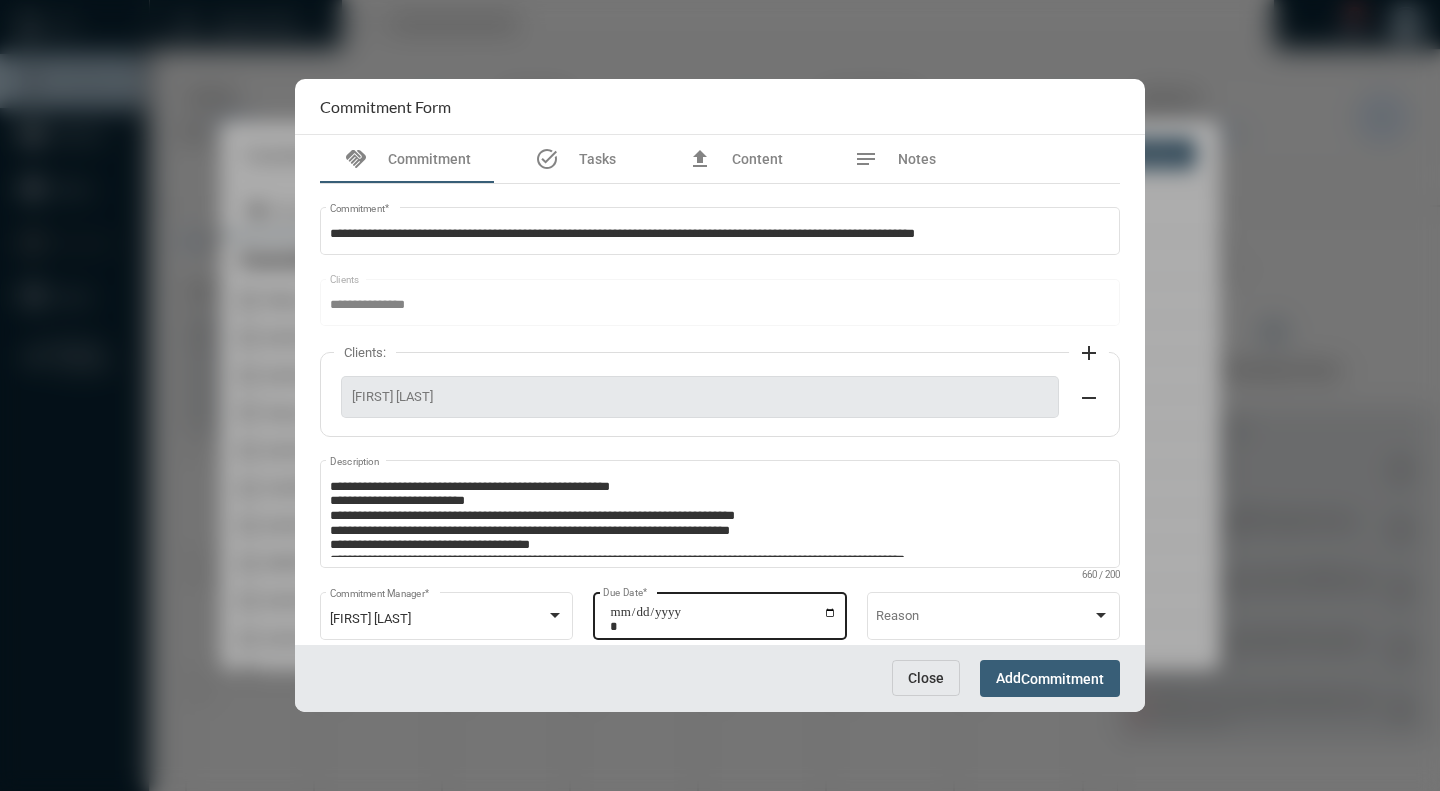 click on "**********" at bounding box center [723, 619] 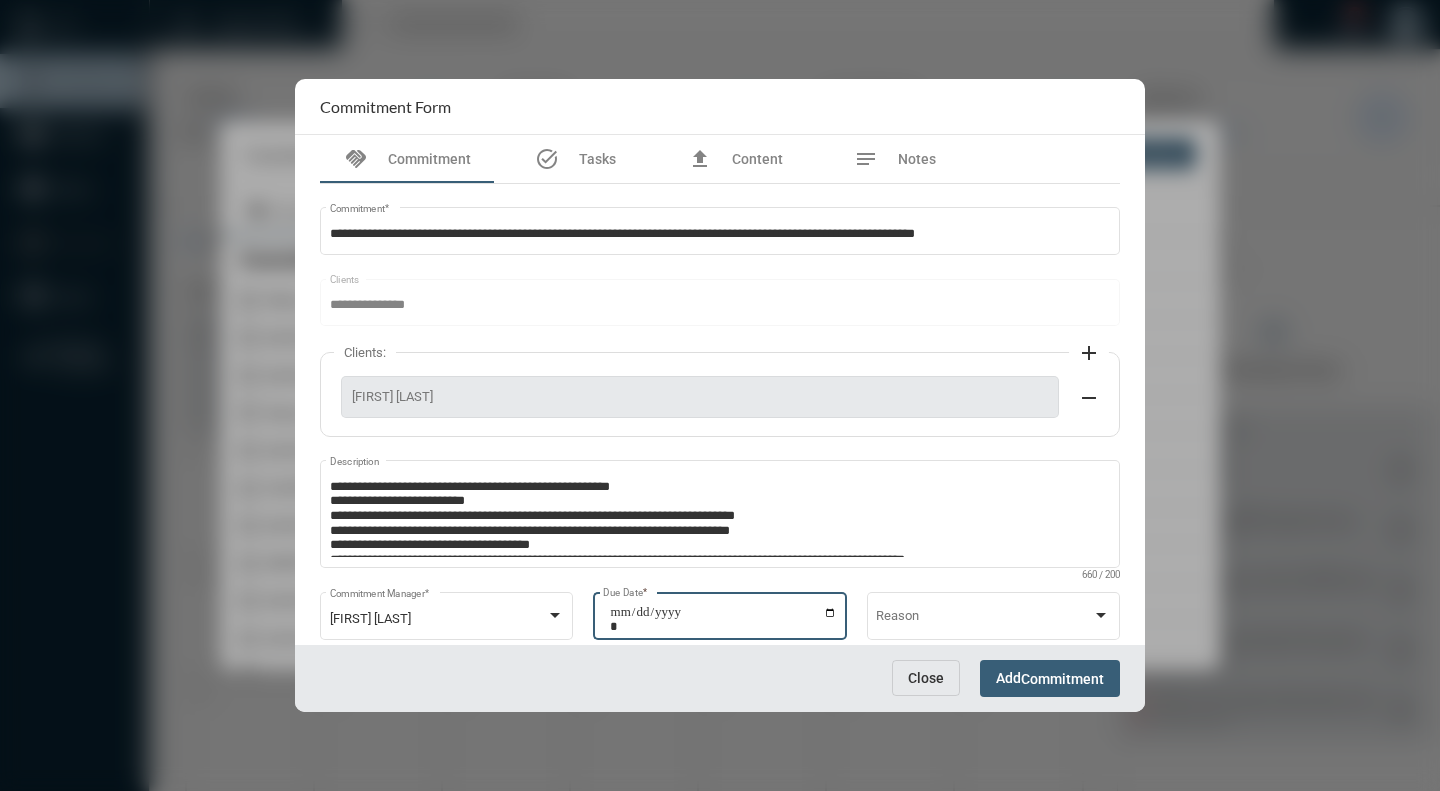 type on "**********" 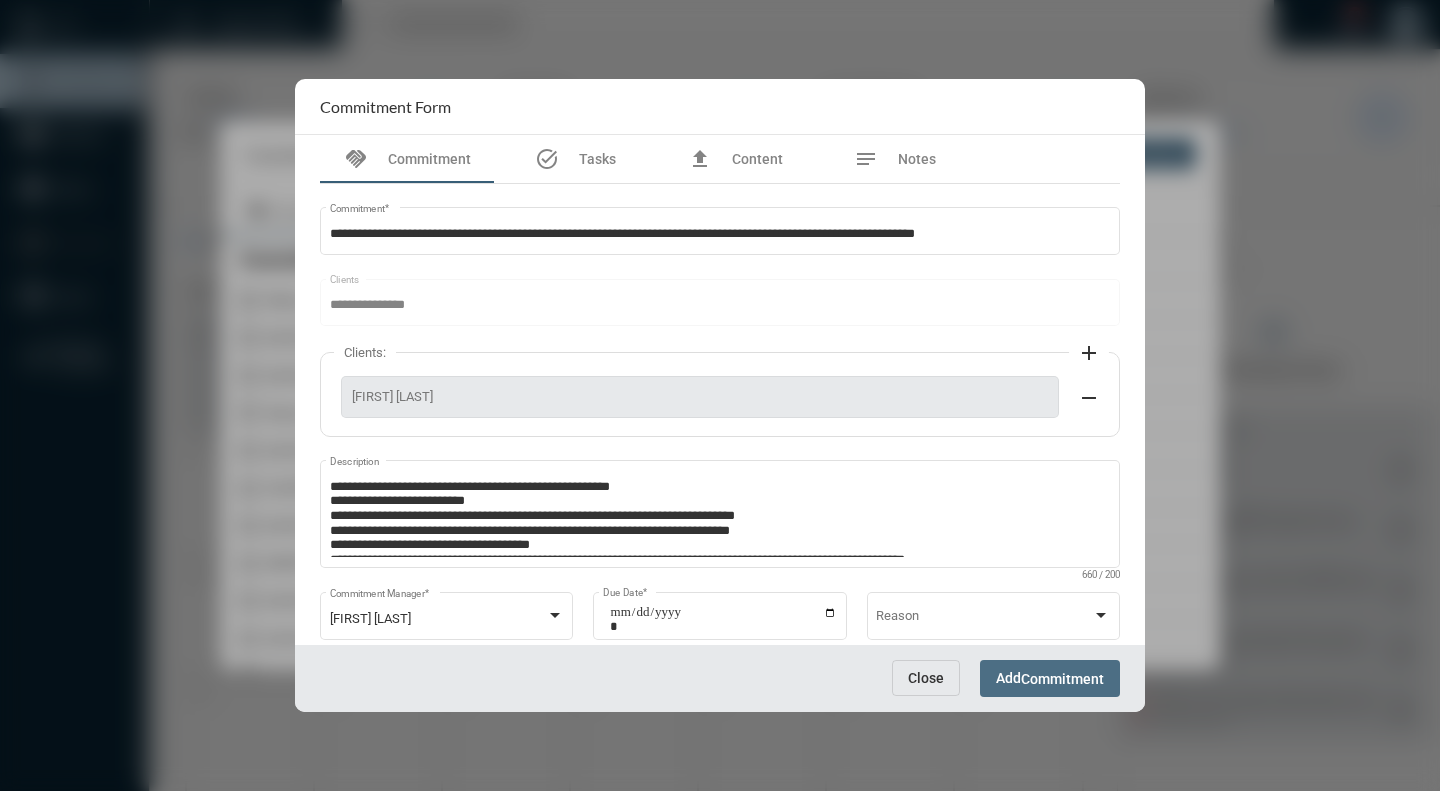 click on "Commitment" at bounding box center (1062, 679) 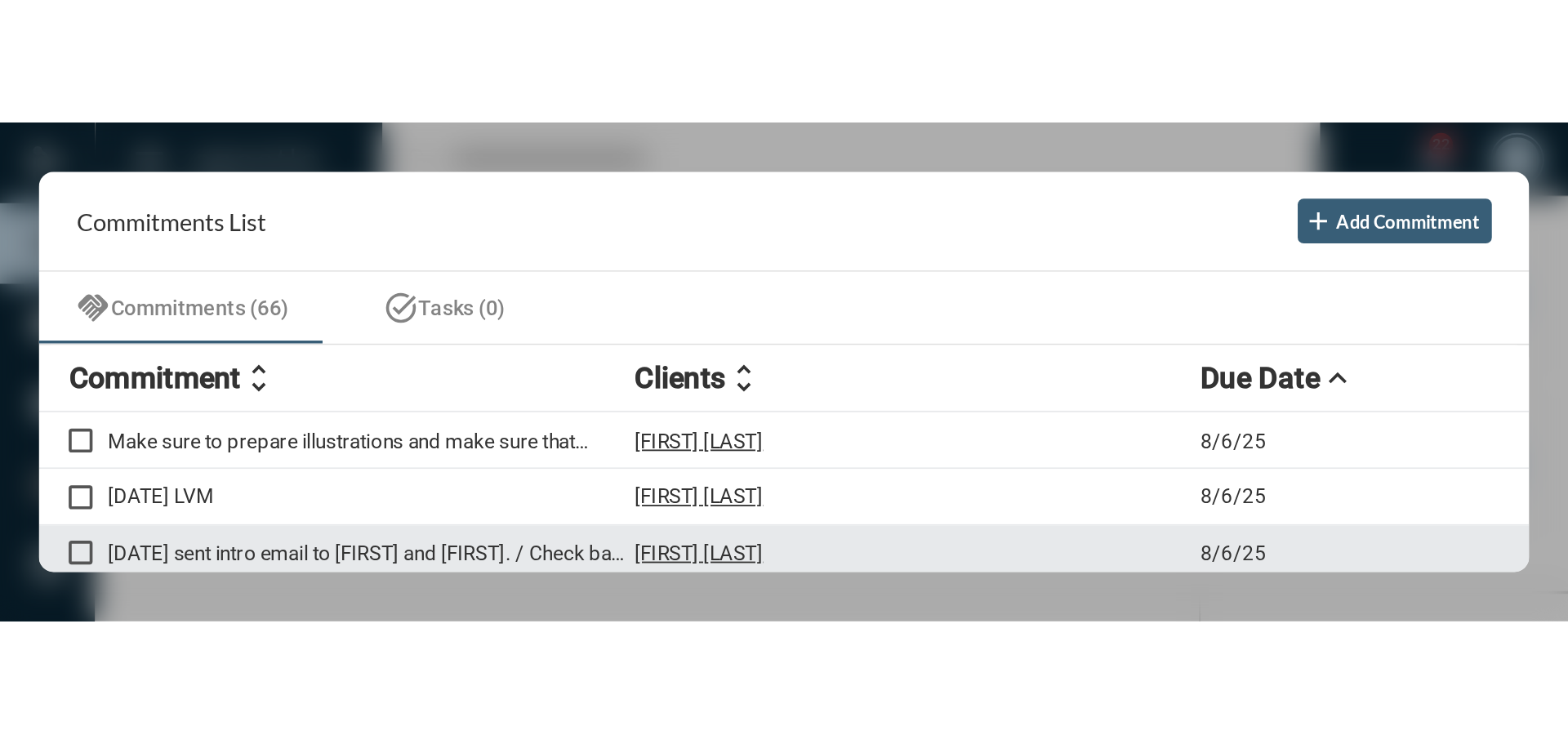 scroll, scrollTop: 82, scrollLeft: 0, axis: vertical 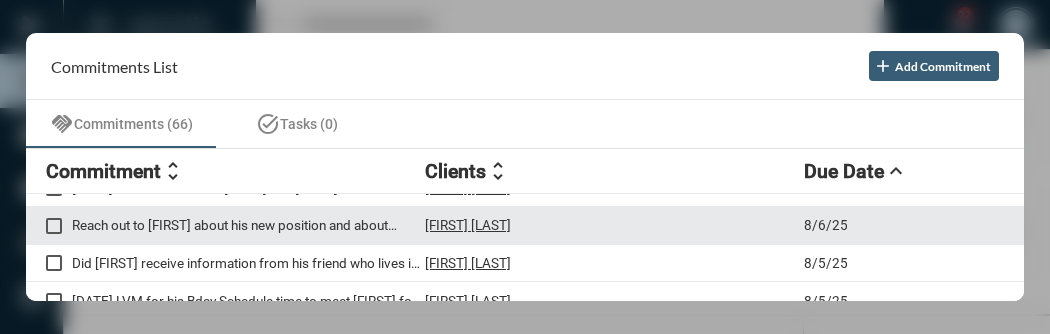 click on "Reach out to [FIRST] about his new position and about getting together / Rollover 401K?" at bounding box center [248, 225] 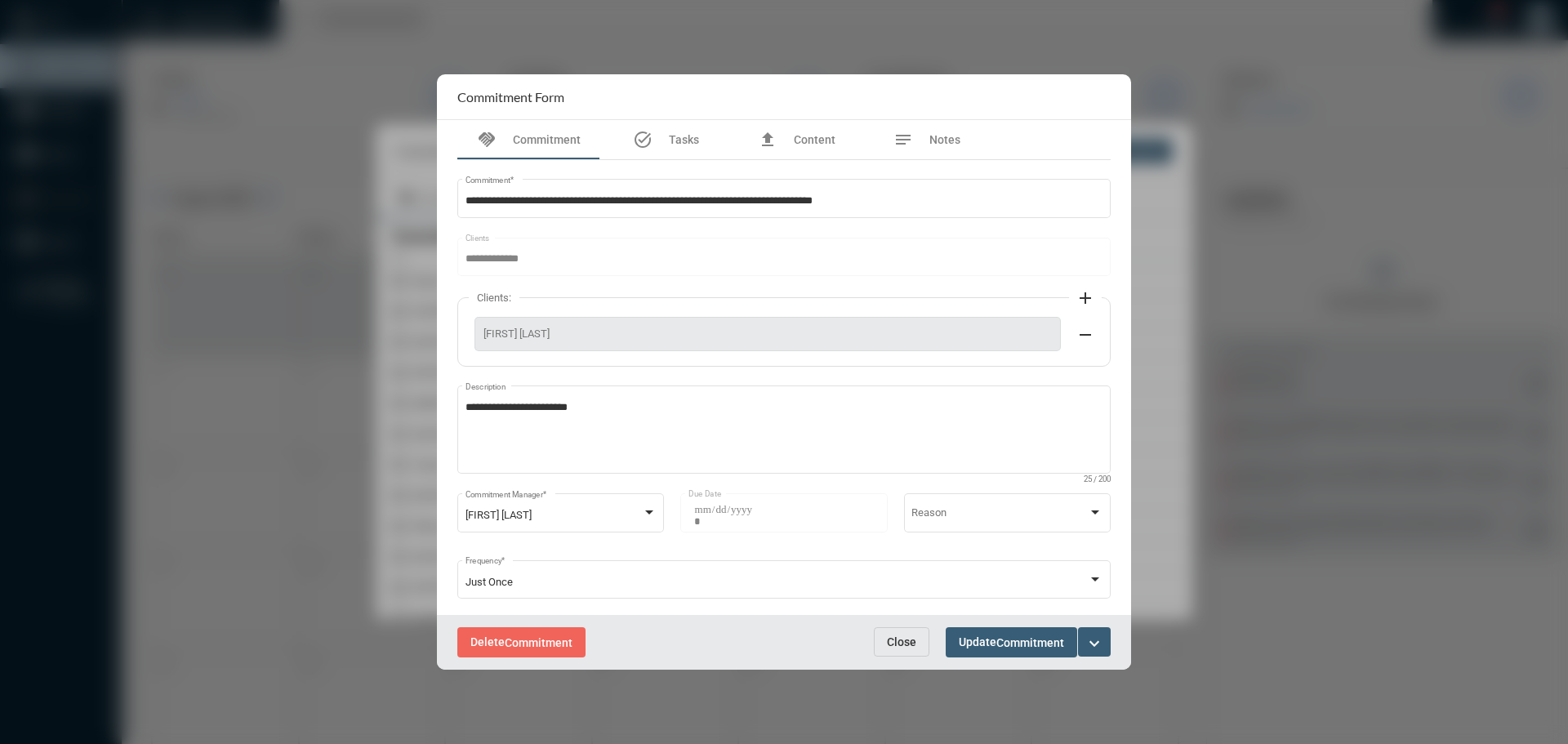 click on "Update  Commitment" at bounding box center (1011, 642) 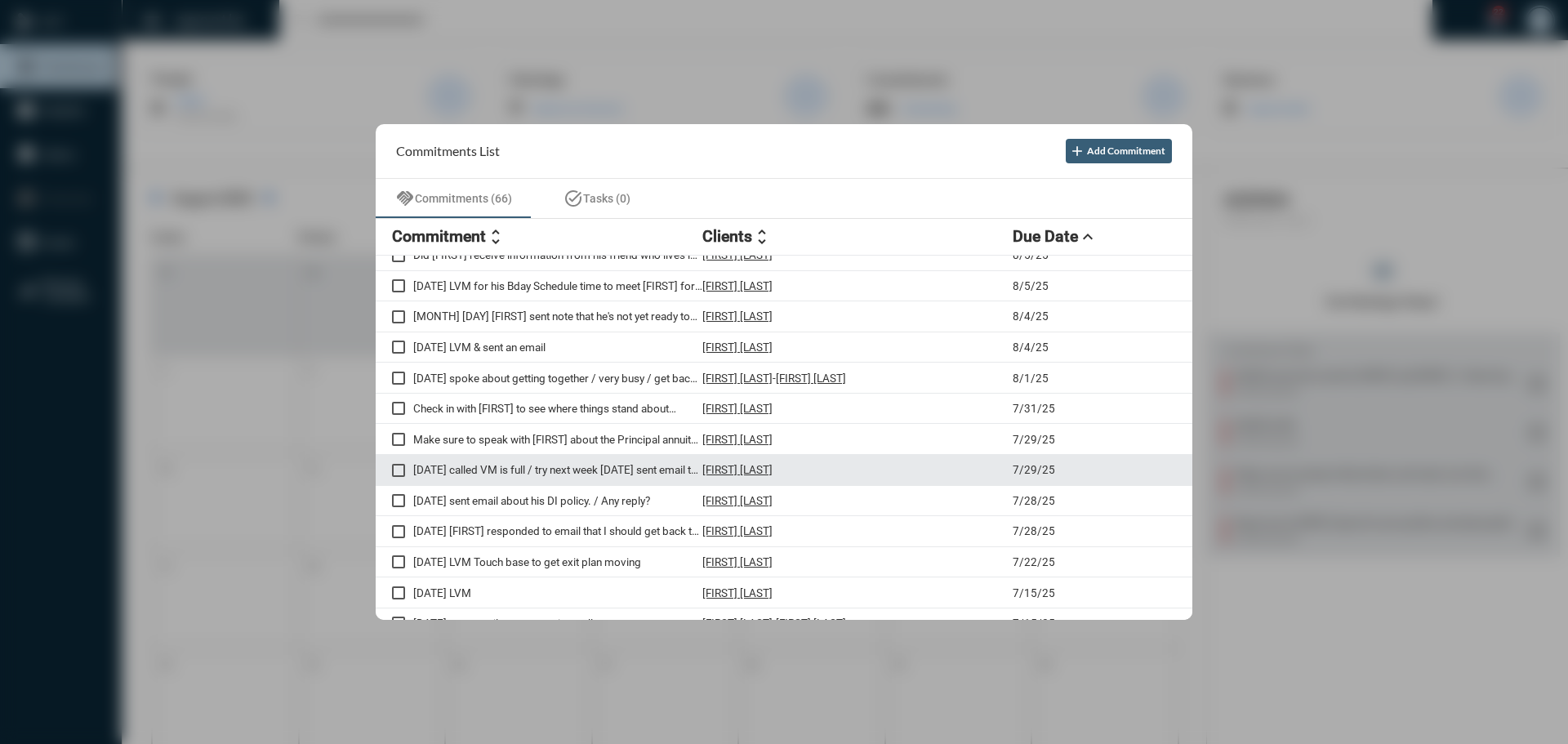scroll, scrollTop: 163, scrollLeft: 0, axis: vertical 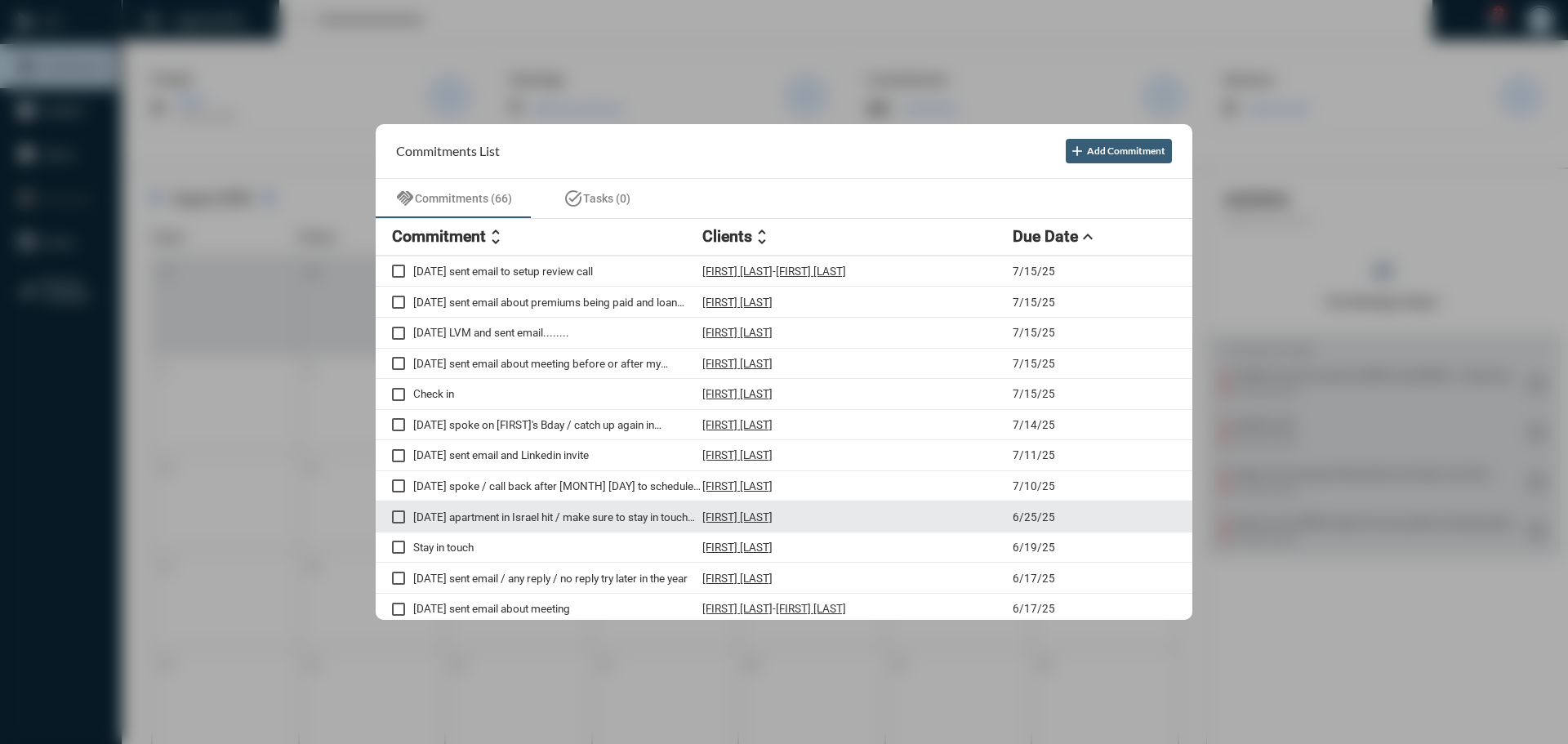 click on "[DATE] apartment in Israel hit / make sure to stay in touch Make sure to stay in touch after Pesach" at bounding box center (558, 517) 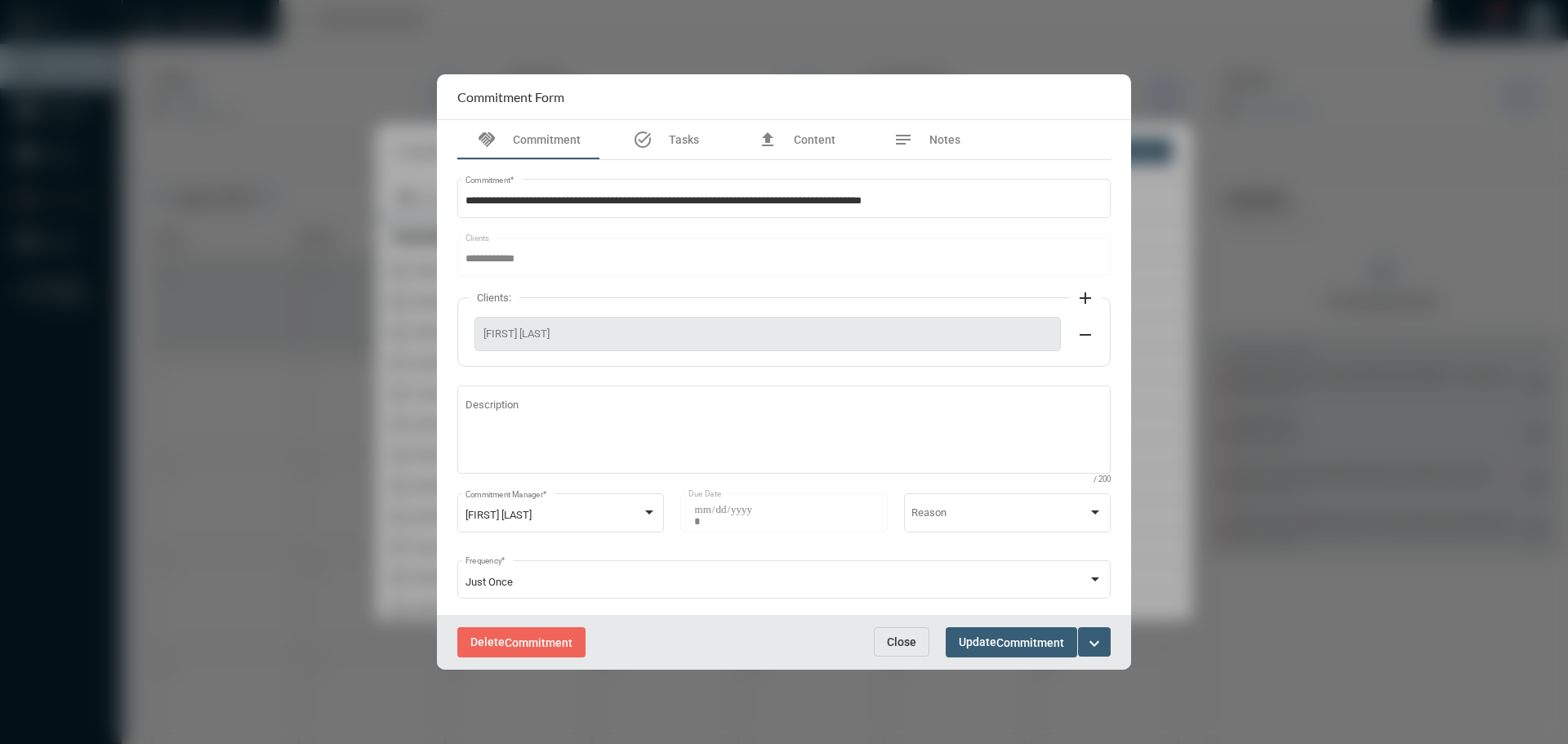 click on "expand_more" at bounding box center (1094, 642) 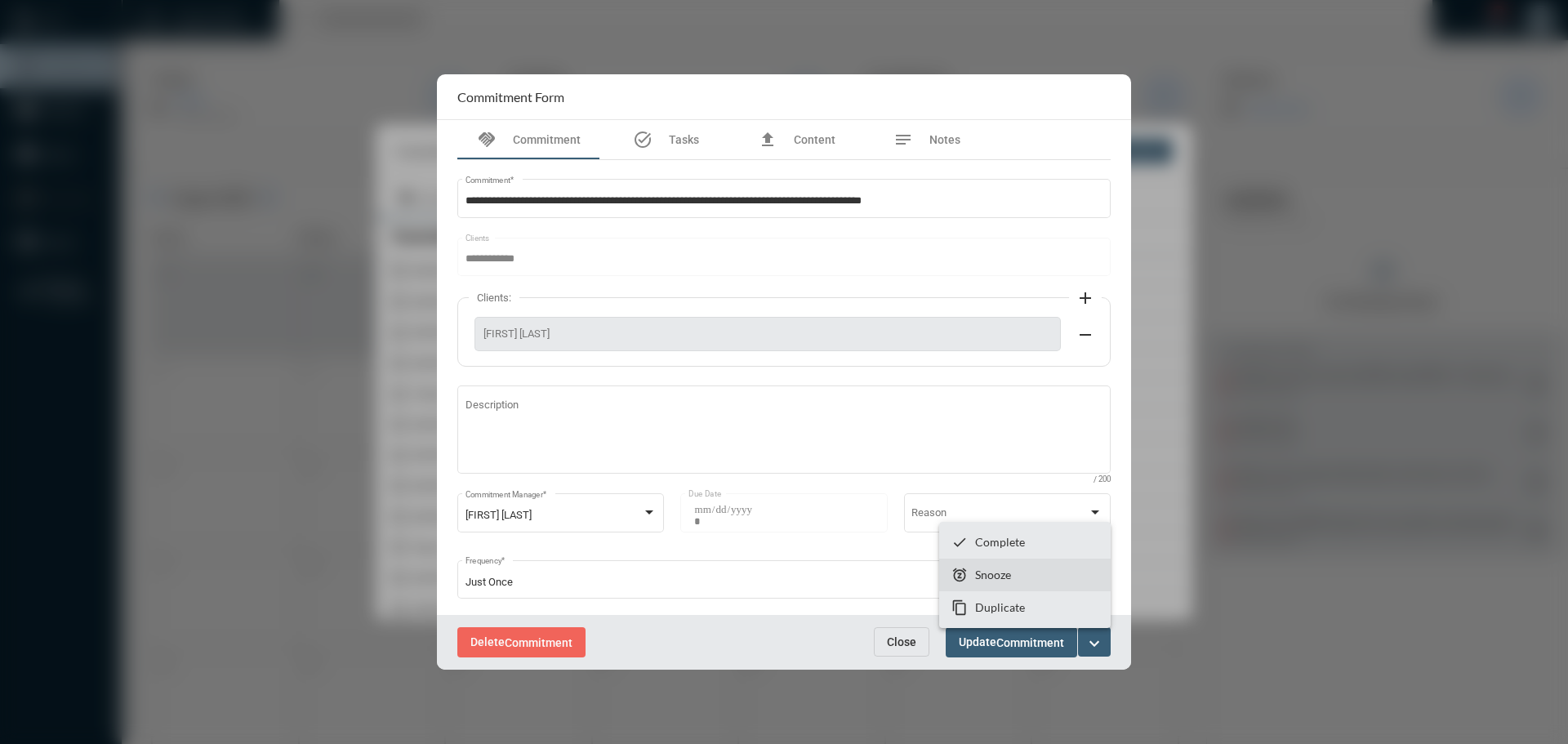 click on "Snooze" at bounding box center [993, 574] 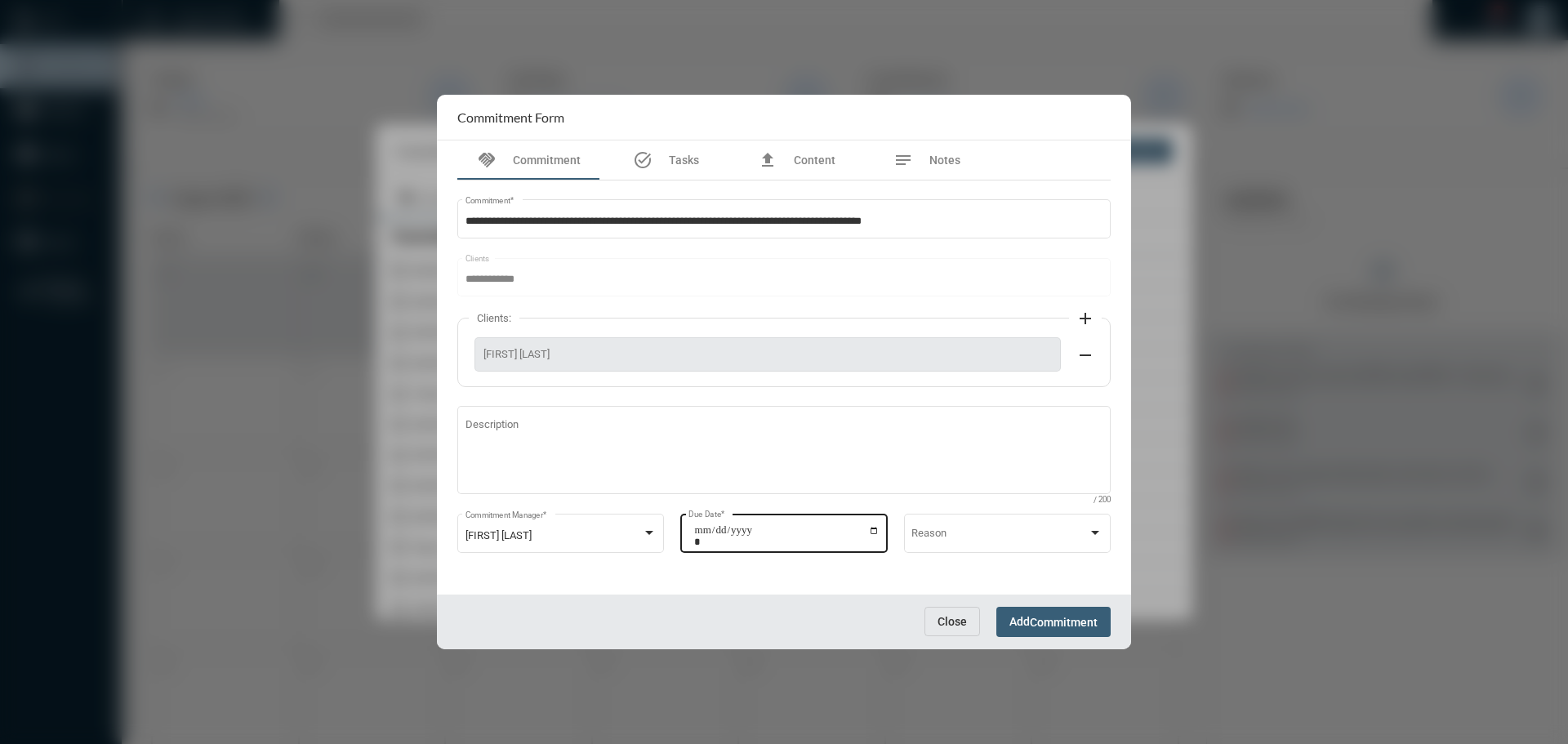click on "**********" at bounding box center (786, 536) 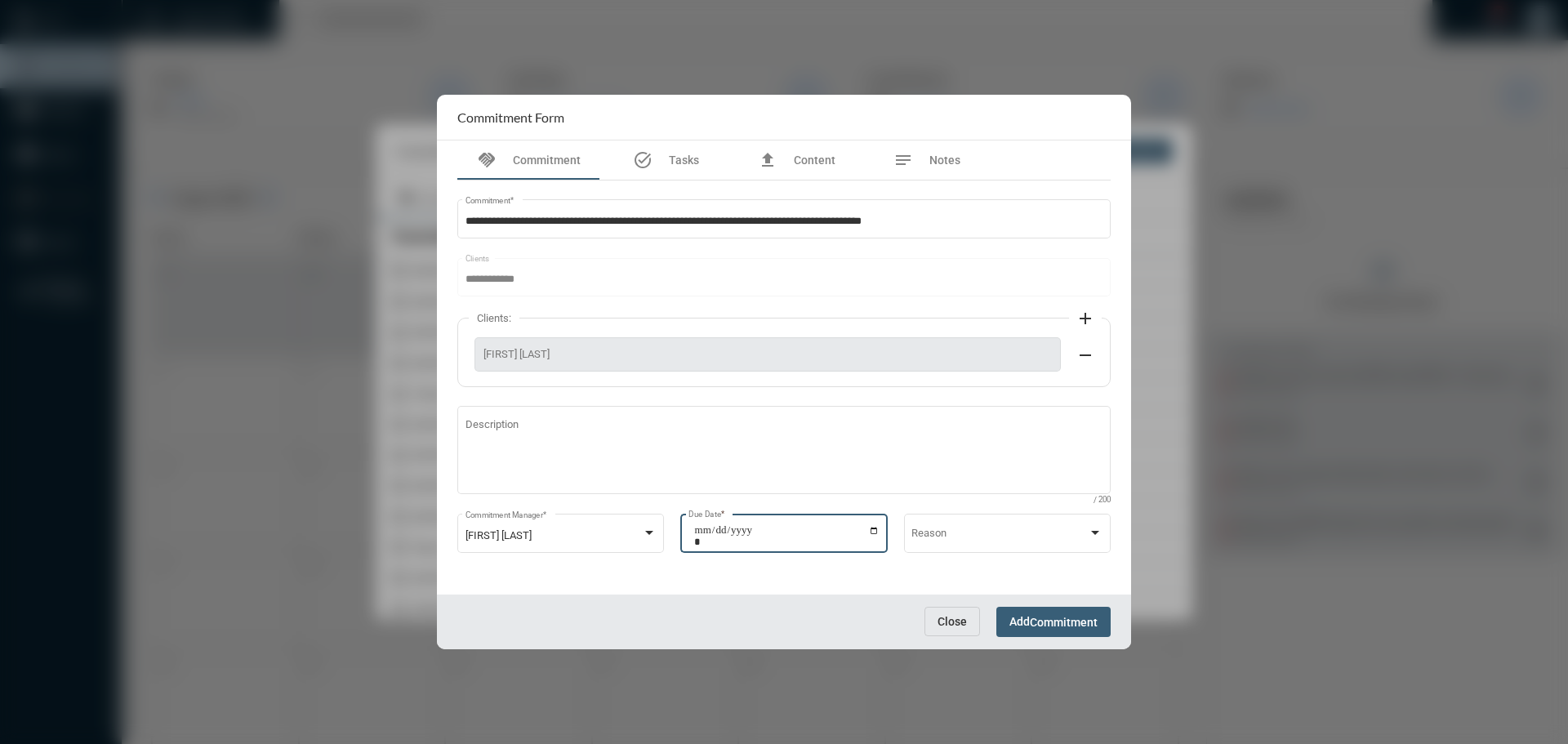 type on "**********" 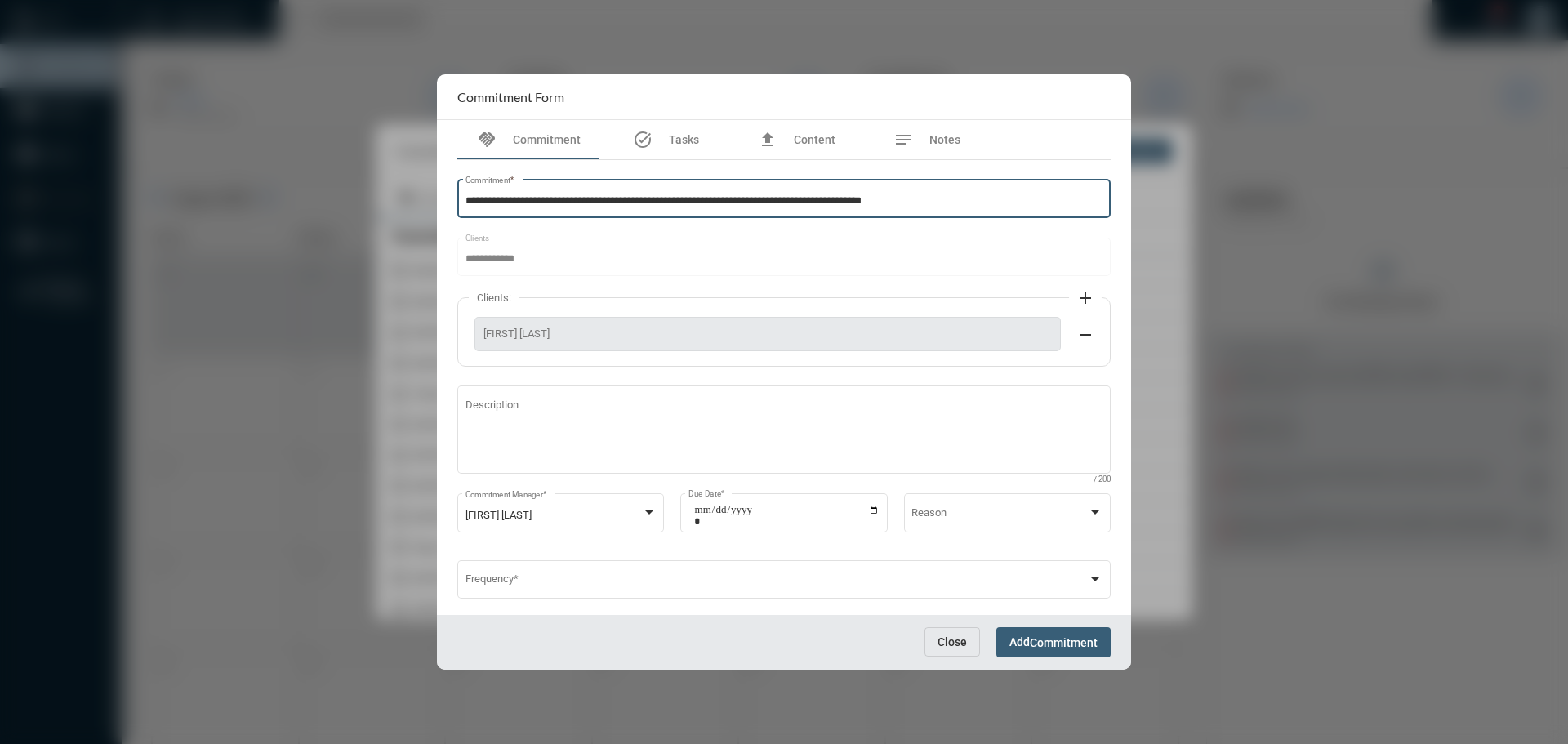drag, startPoint x: 931, startPoint y: 200, endPoint x: 488, endPoint y: 207, distance: 443.0553 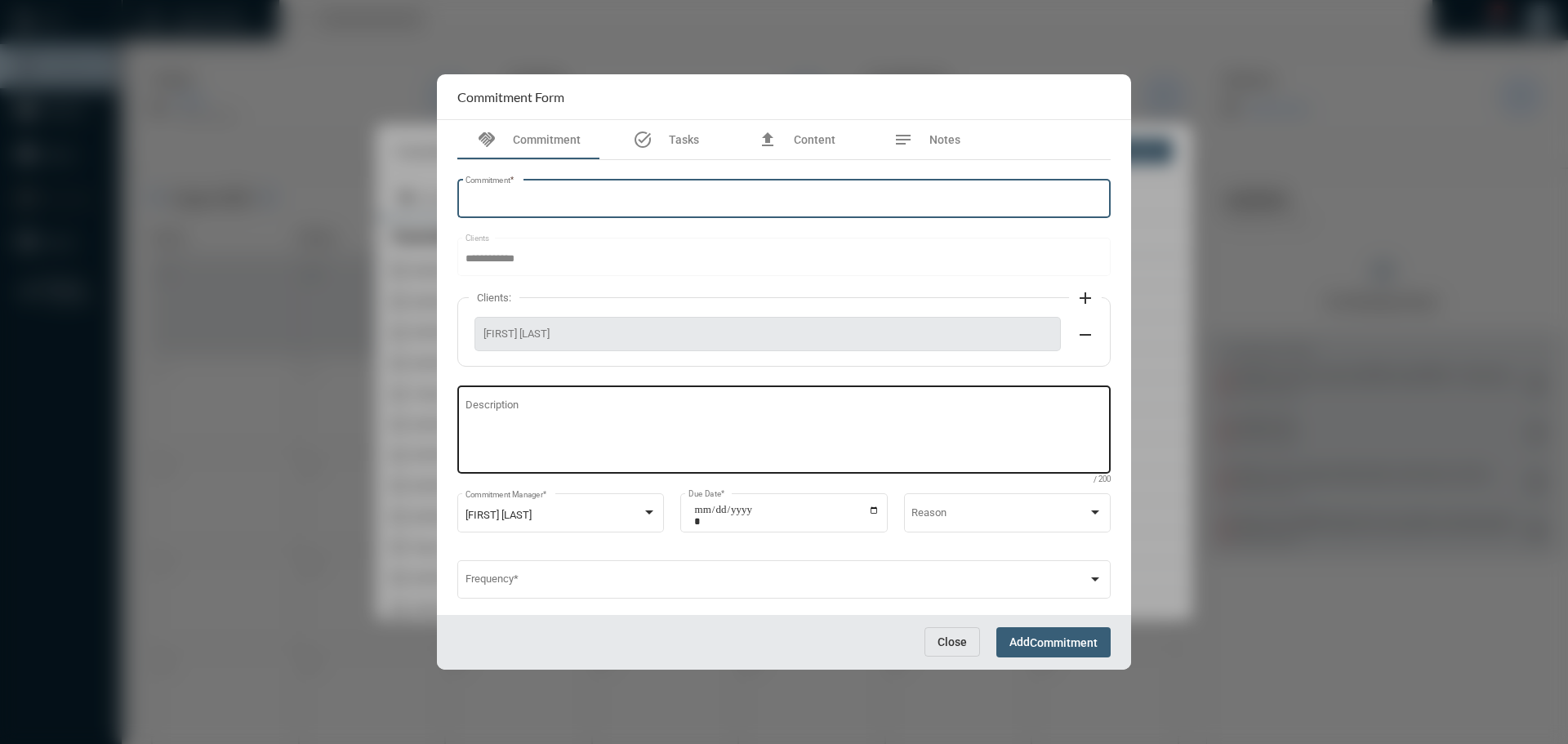 type 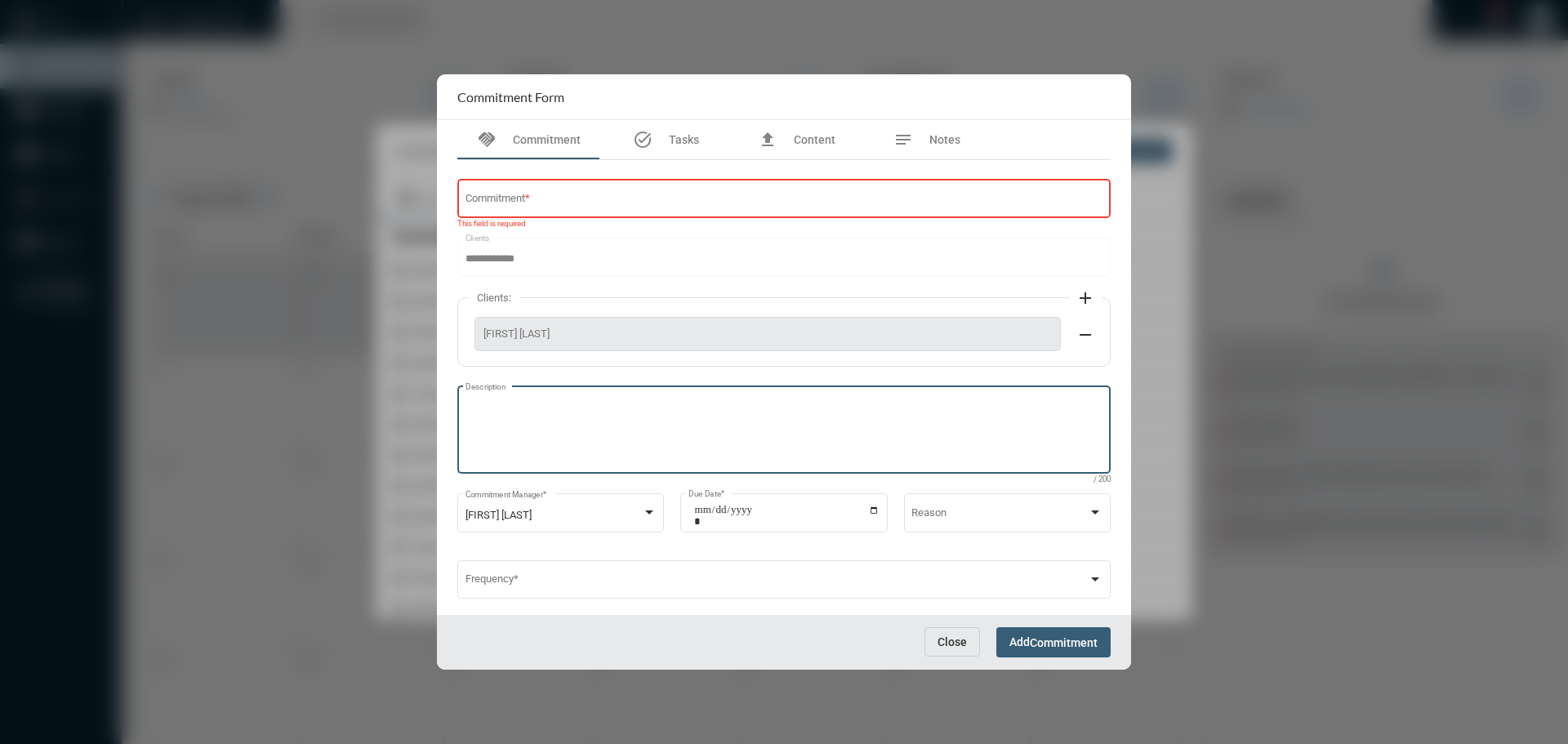 paste on "**********" 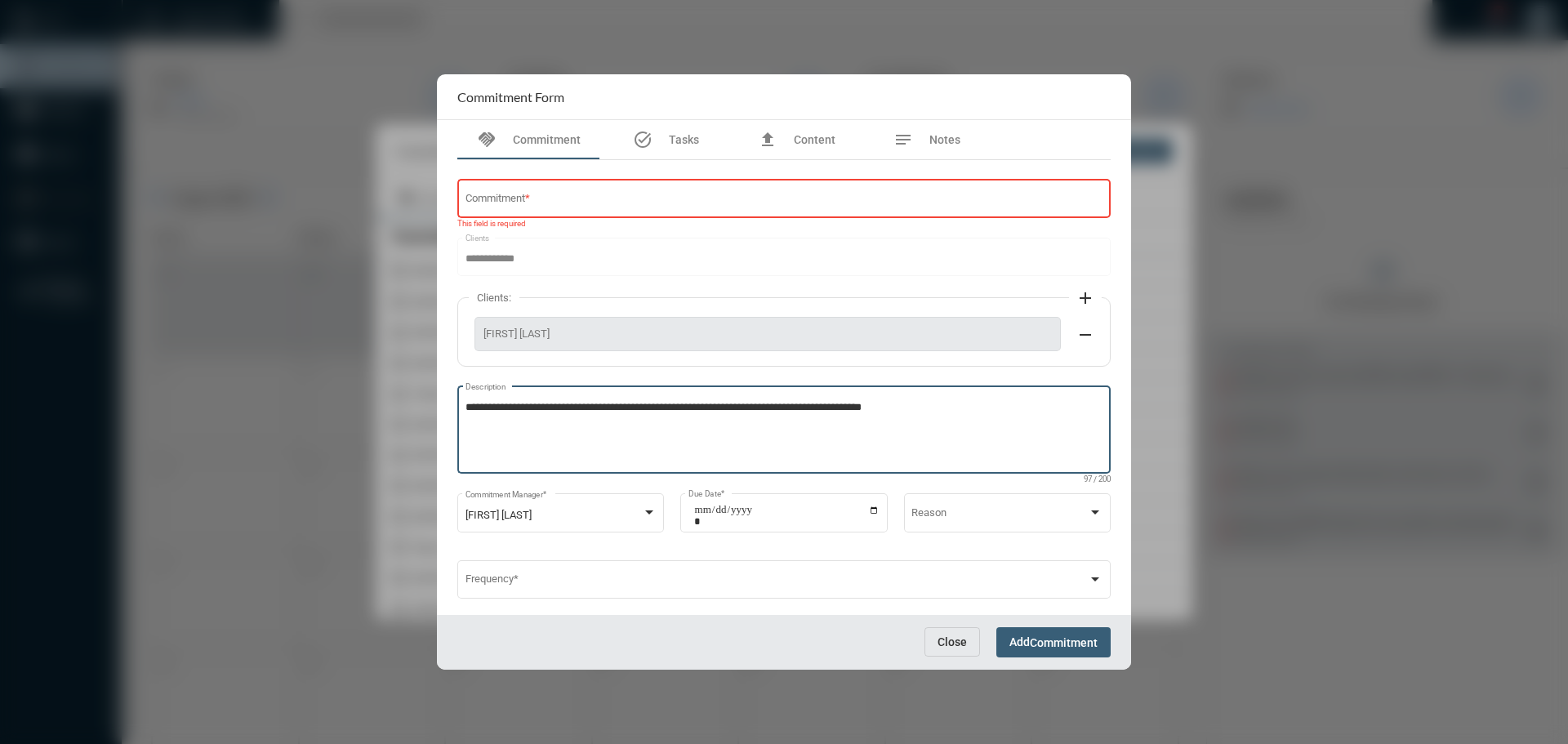 type on "**********" 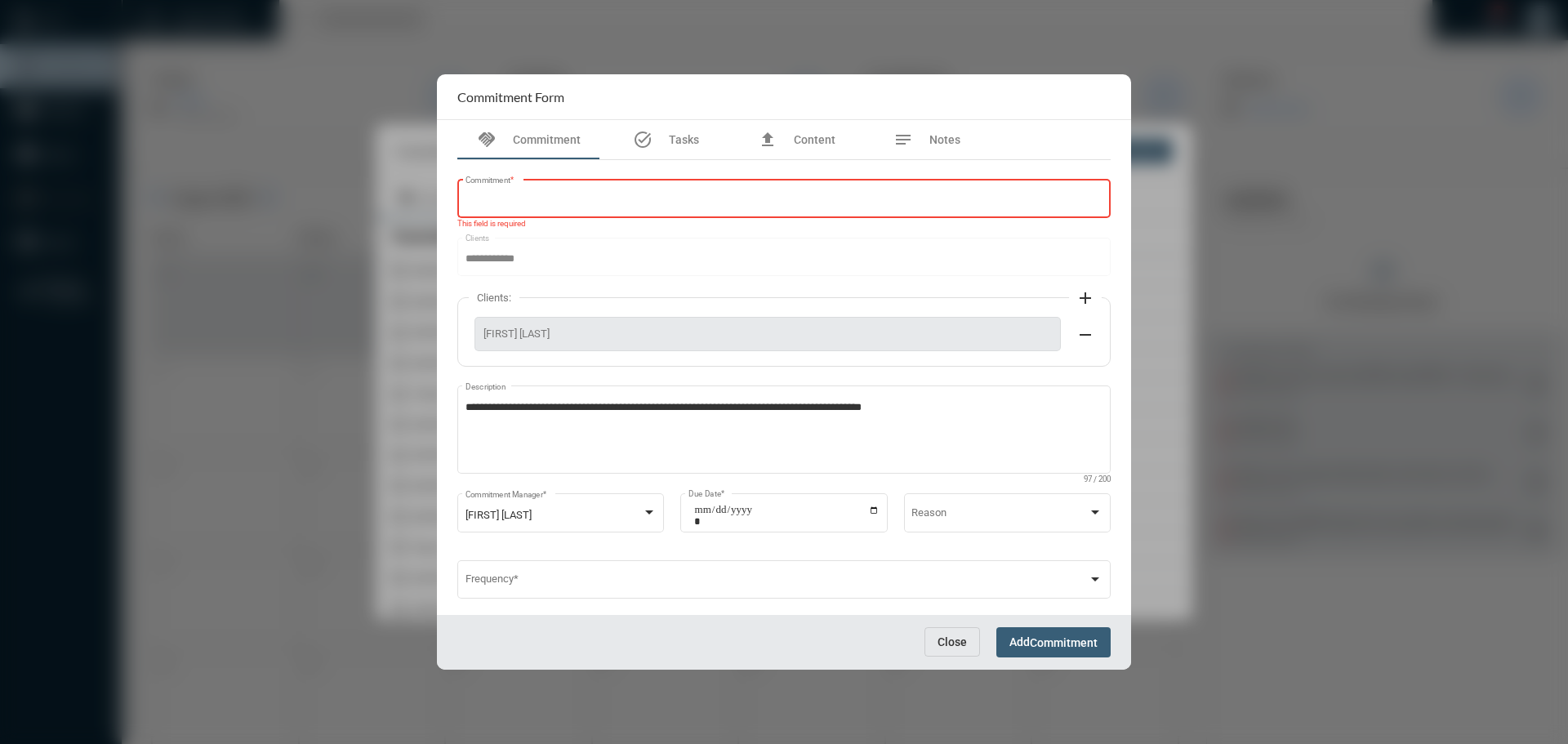 click on "Commitment  *" at bounding box center [784, 201] 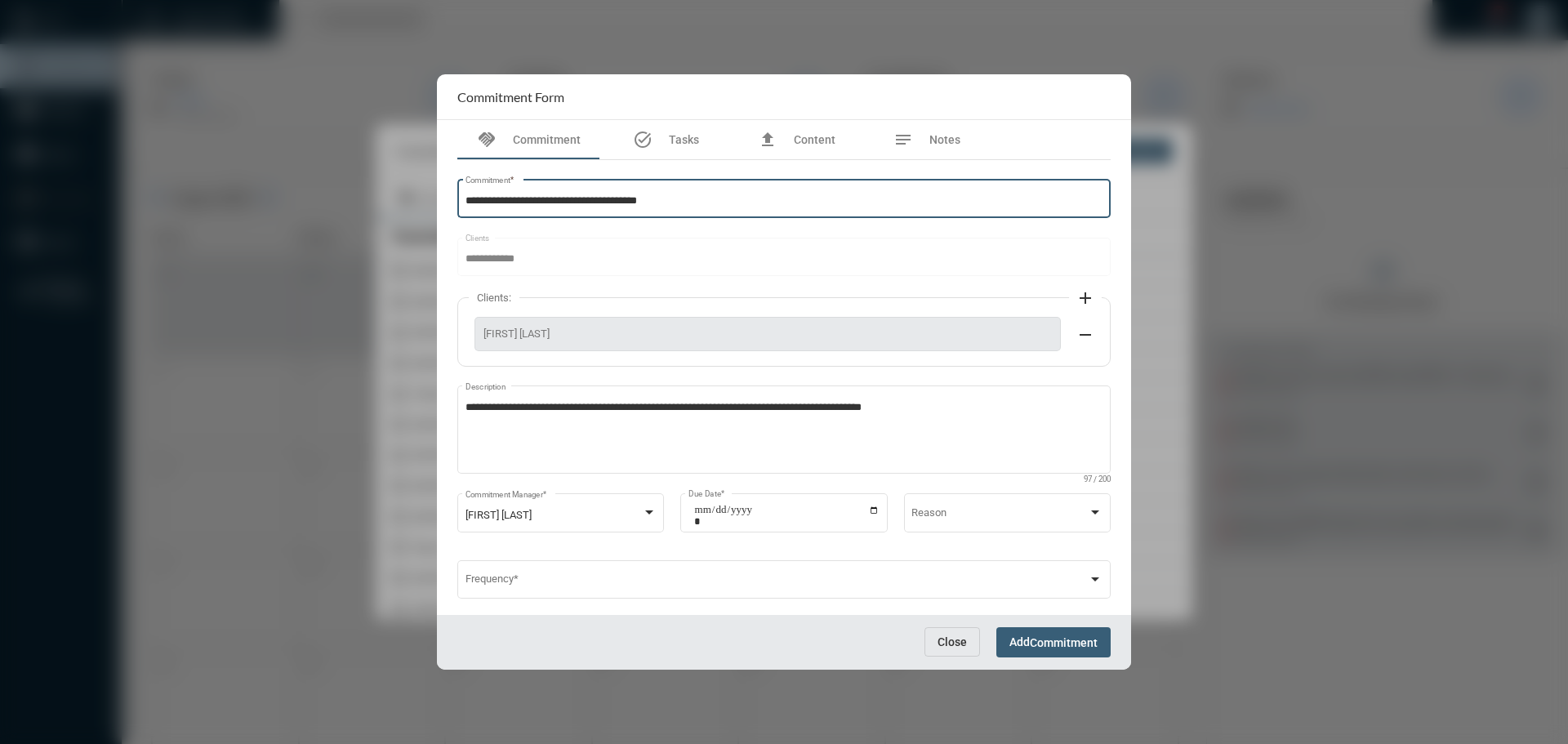 type on "**********" 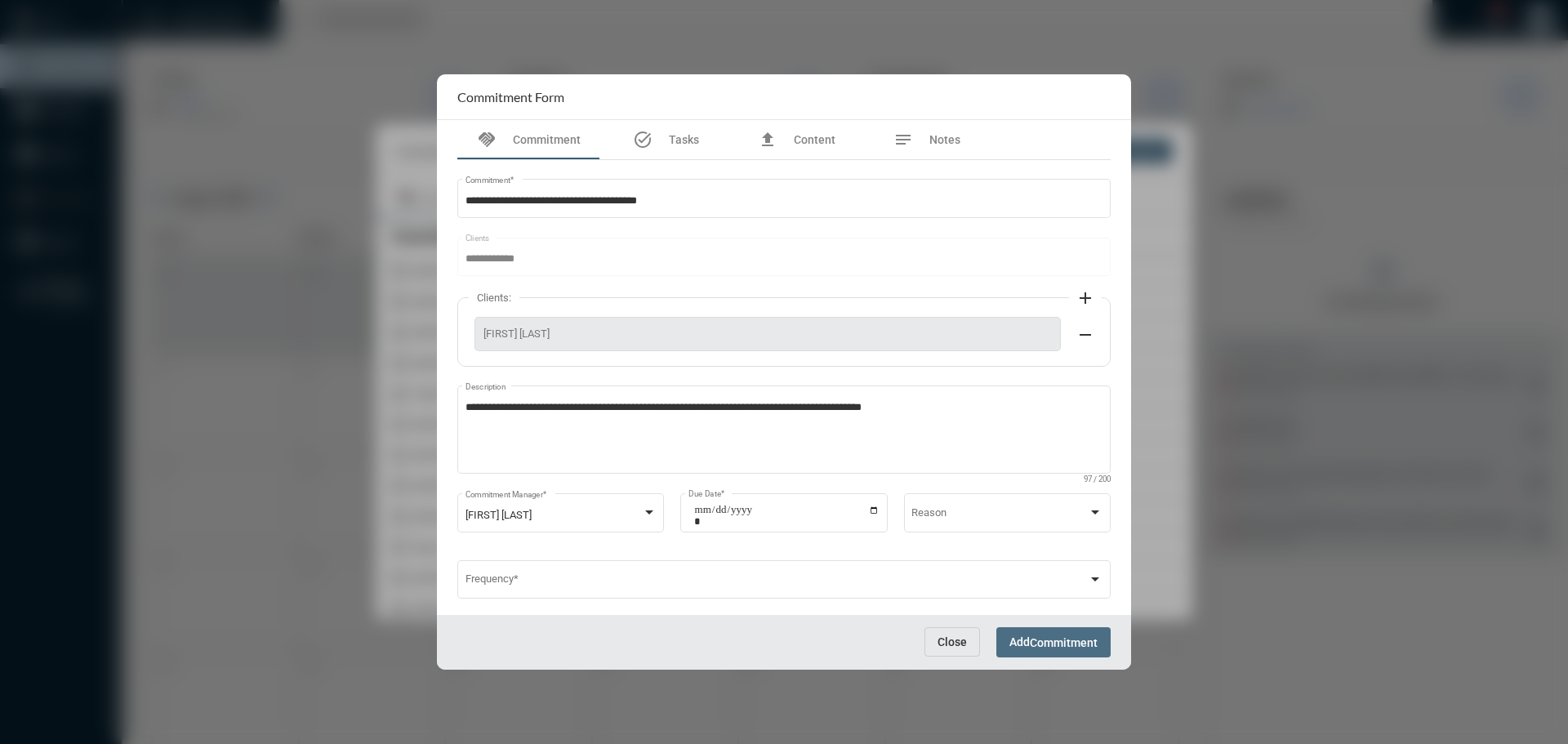 click on "Commitment" at bounding box center [1063, 643] 